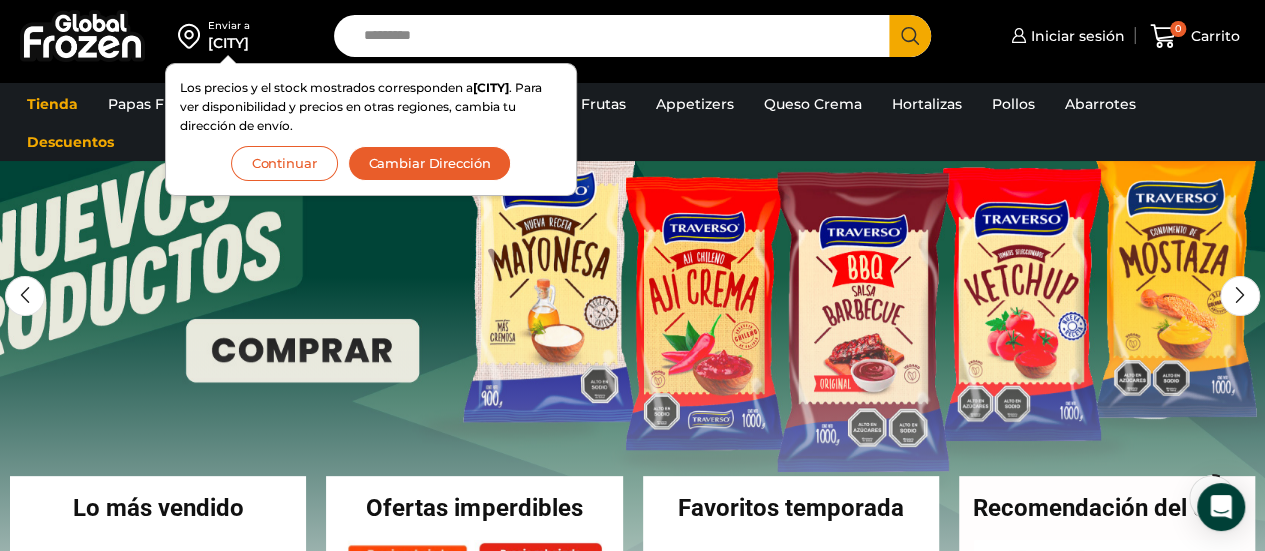 scroll, scrollTop: 120, scrollLeft: 0, axis: vertical 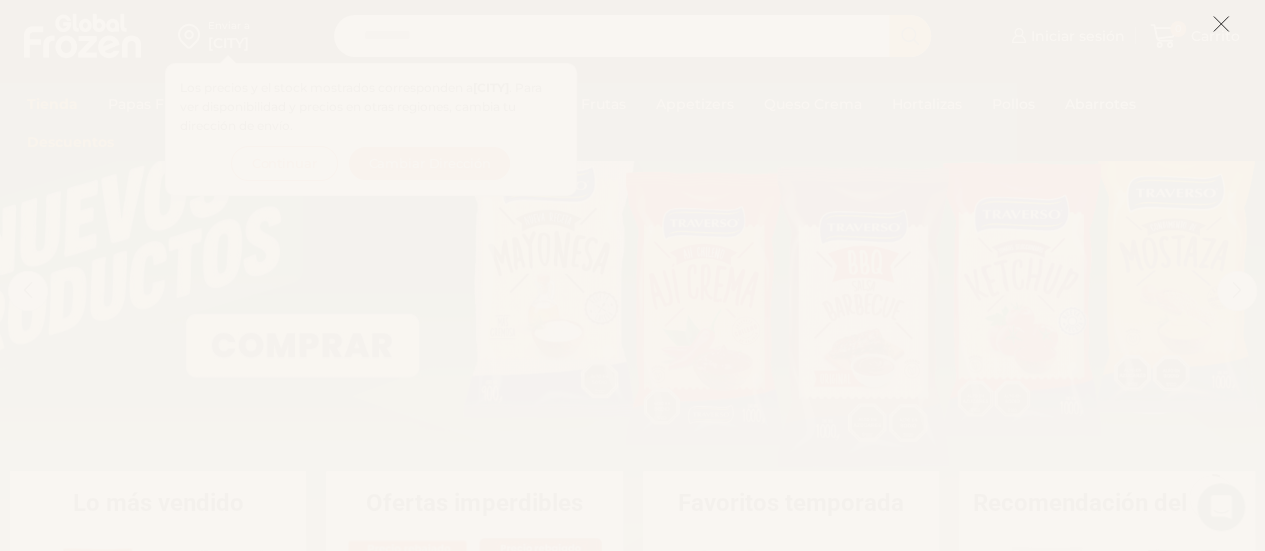 click at bounding box center [1221, 24] 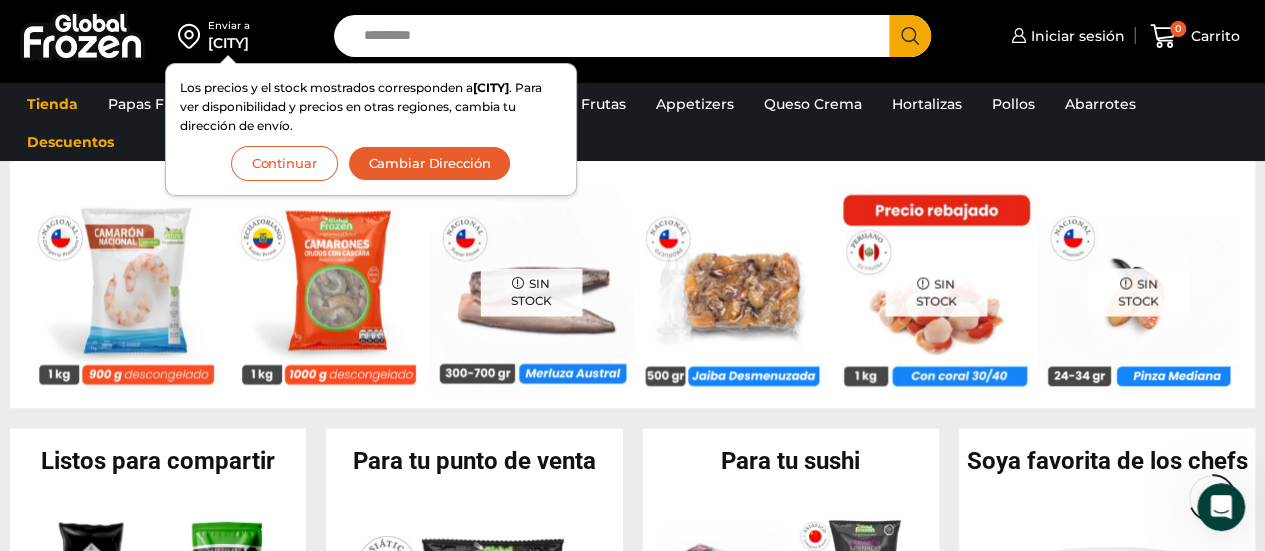 scroll, scrollTop: 1502, scrollLeft: 0, axis: vertical 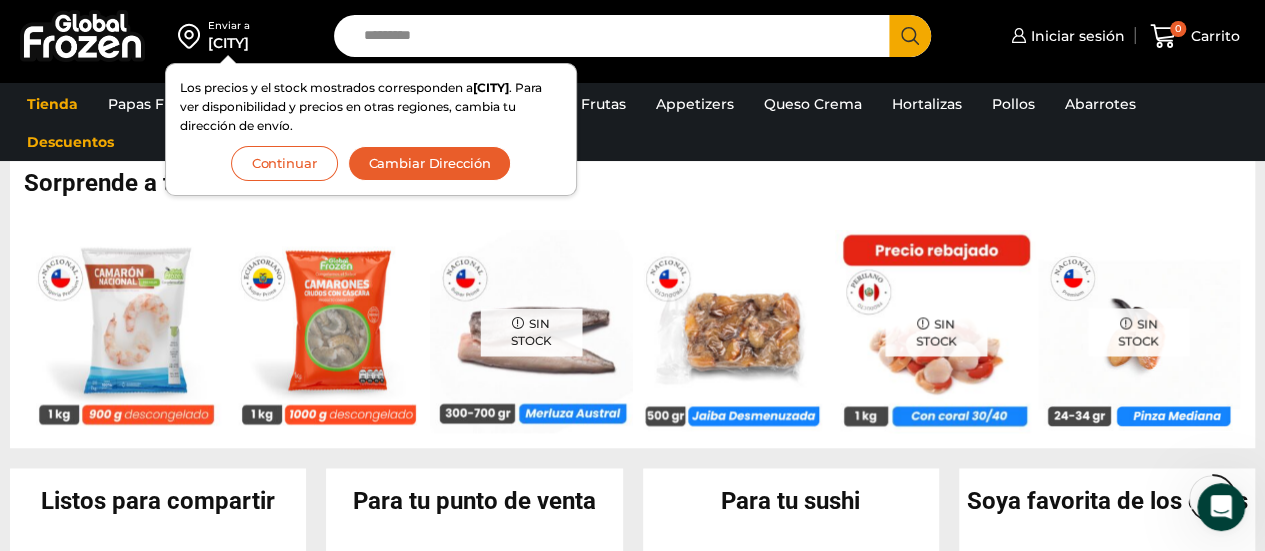 click on "Search input" at bounding box center [617, 36] 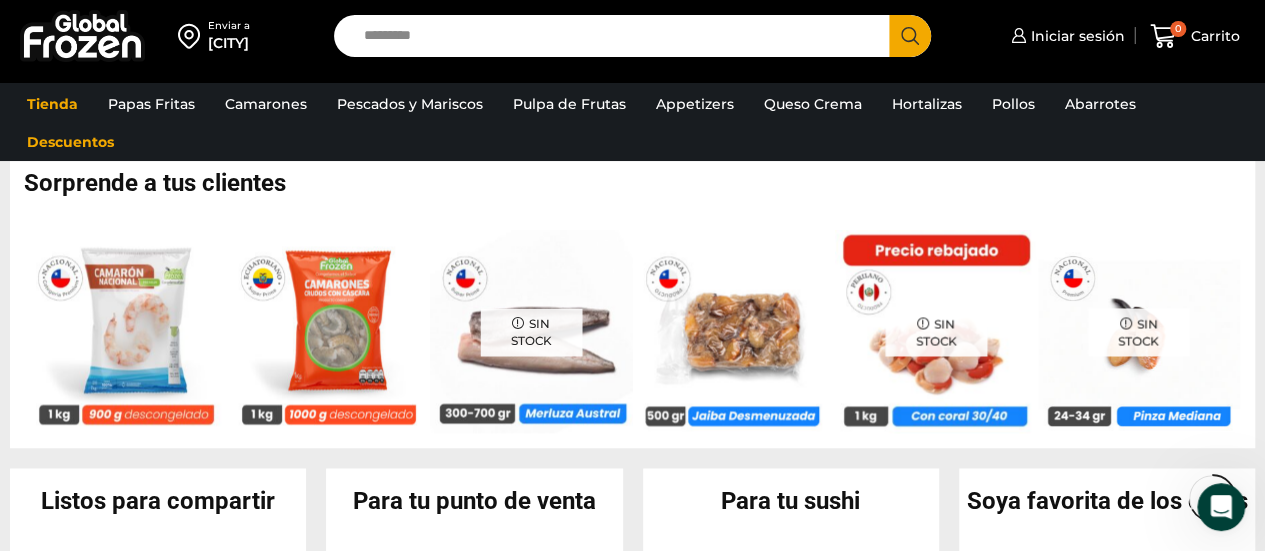 click on "Search input" at bounding box center [617, 36] 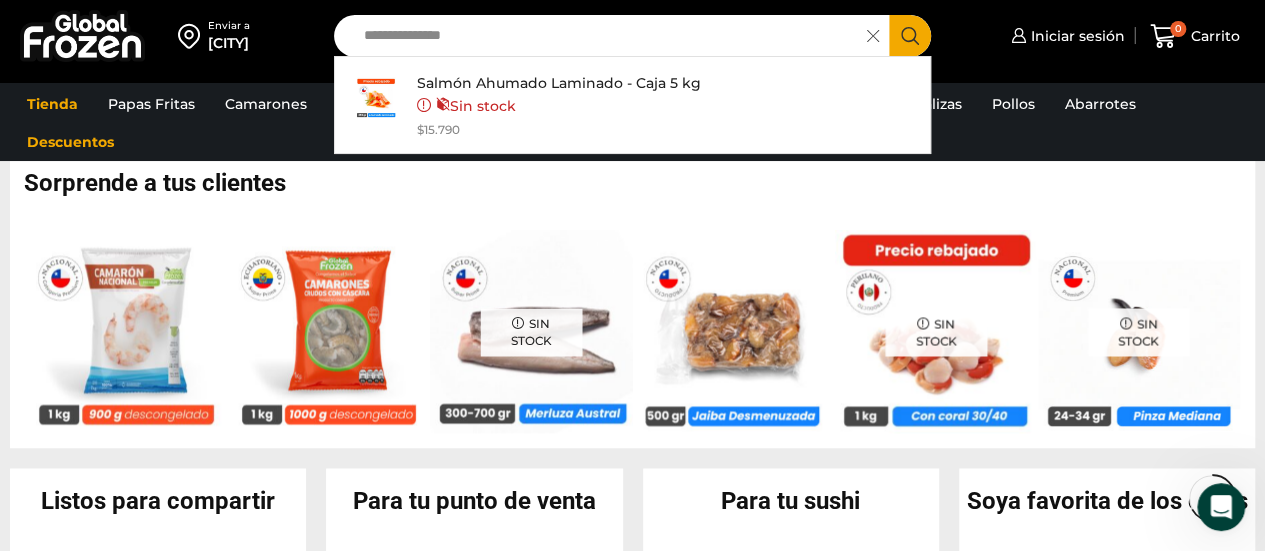 type on "**********" 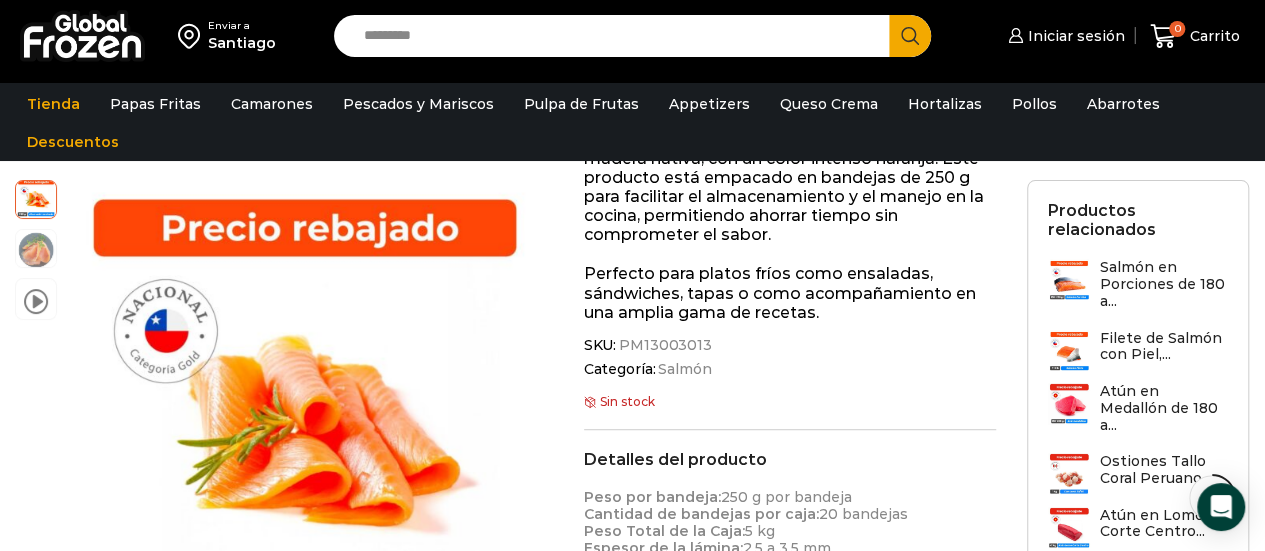 scroll, scrollTop: 281, scrollLeft: 0, axis: vertical 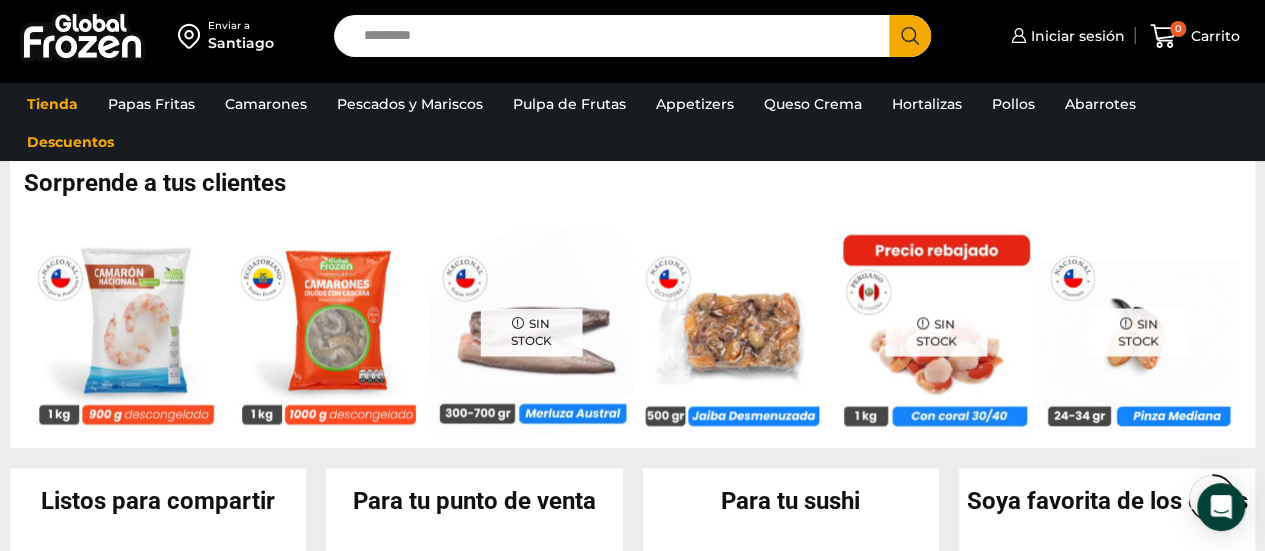 click on "Search input" at bounding box center [617, 36] 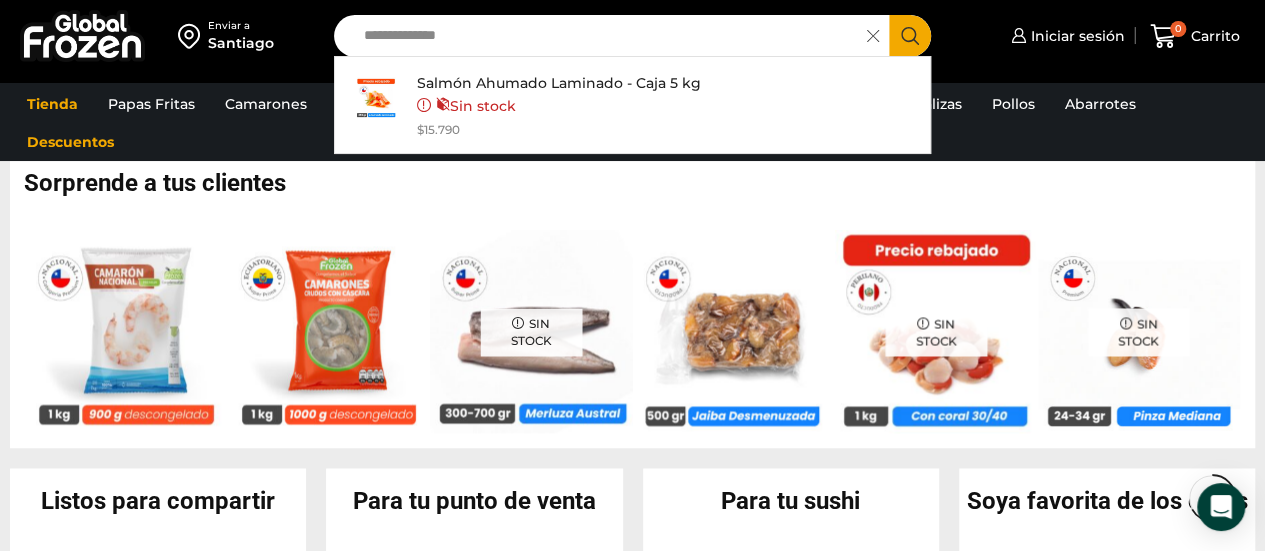 type on "**********" 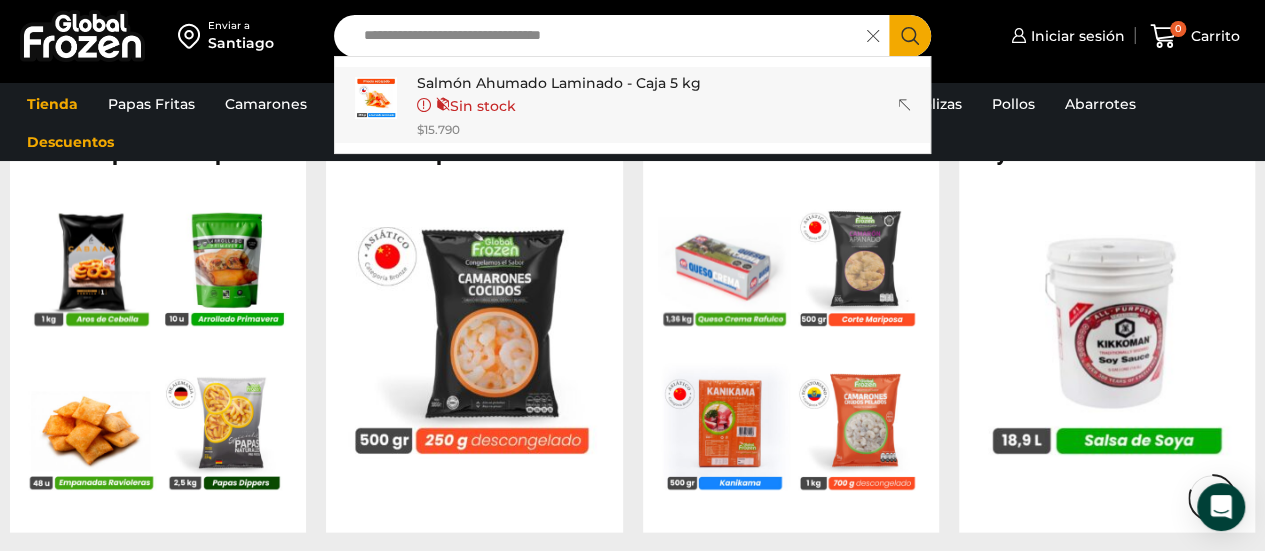 scroll, scrollTop: 1862, scrollLeft: 0, axis: vertical 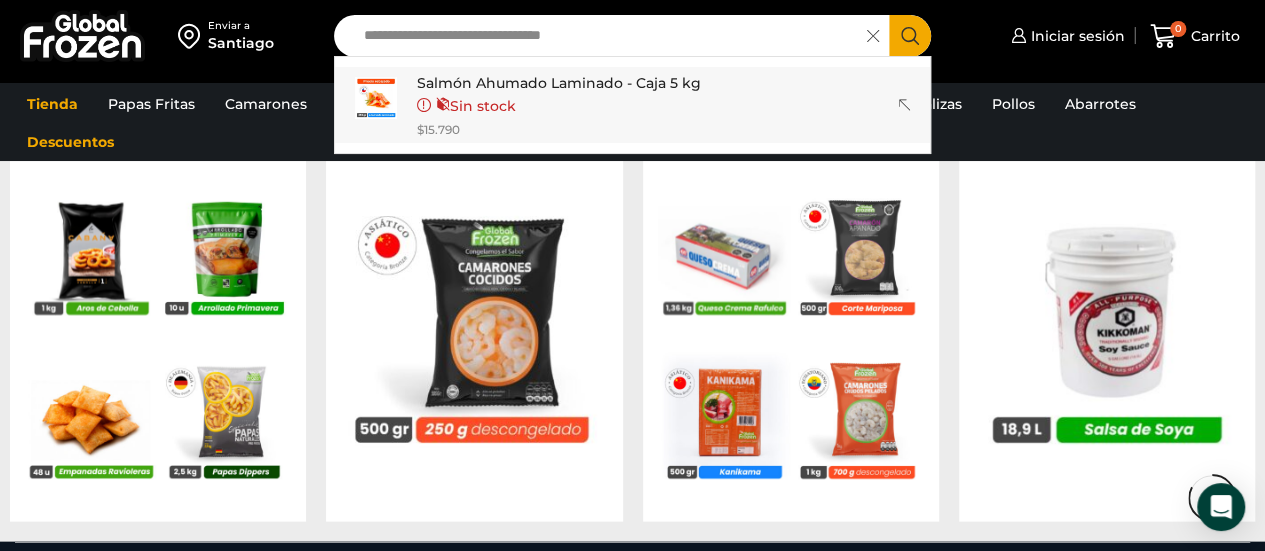 click on "Tienda
Papas Fritas
Papas Bastón
Papas Especiales
Camarones
Camarones Crudos Pelados sin Vena
Camarones Crudos con Cáscara
Camarones Cocidos Pelados
Camarones Cocidos Pelados sin Vena
Camarones Apanados
Camarones Enteros
Pescados y Mariscos
Atún
Calamar
Centolla
Choritos
Jaiba
Kanikama
Merluza
Ostión
Pangasius
Pulpo
Salmón
Surtido de Mariscos
Tilapia
Pulpa de Frutas
Appetizers
Queso Crema
Hortalizas
Pollos
Abarrotes
Aceite
Salsas
Soya
Vinagre
Descuentos" at bounding box center [632, 123] 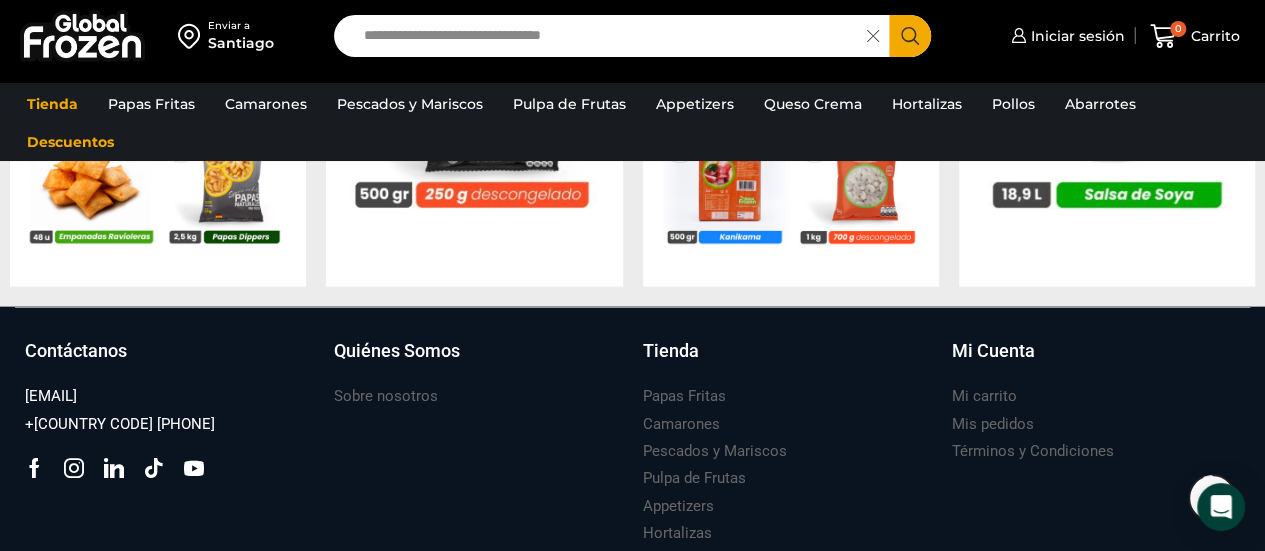 scroll, scrollTop: 2102, scrollLeft: 0, axis: vertical 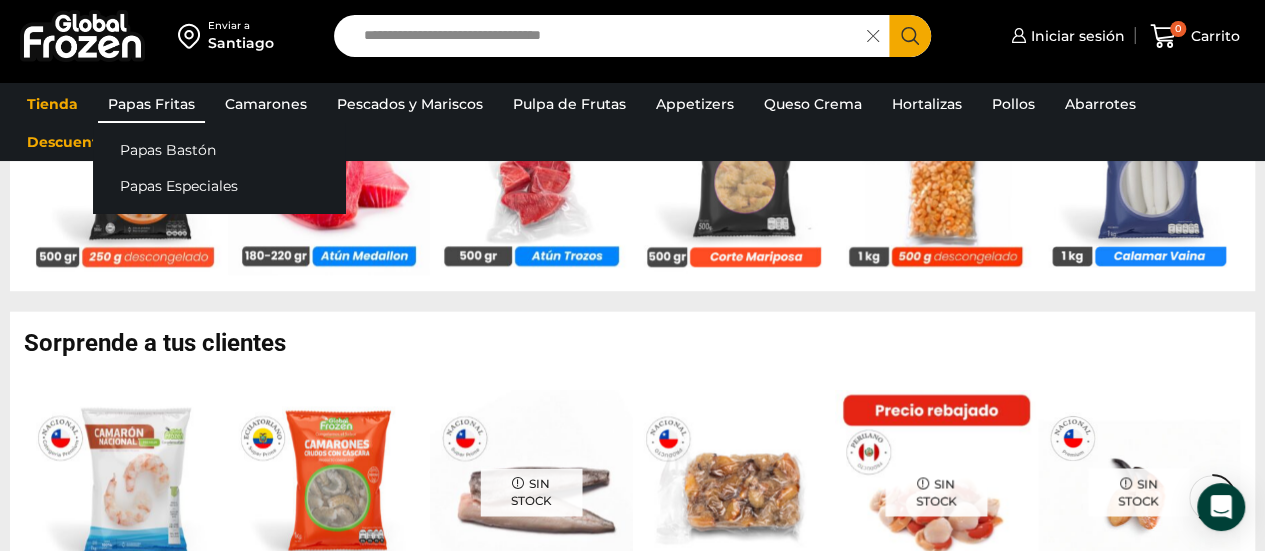 click on "Papas Fritas" at bounding box center (151, 104) 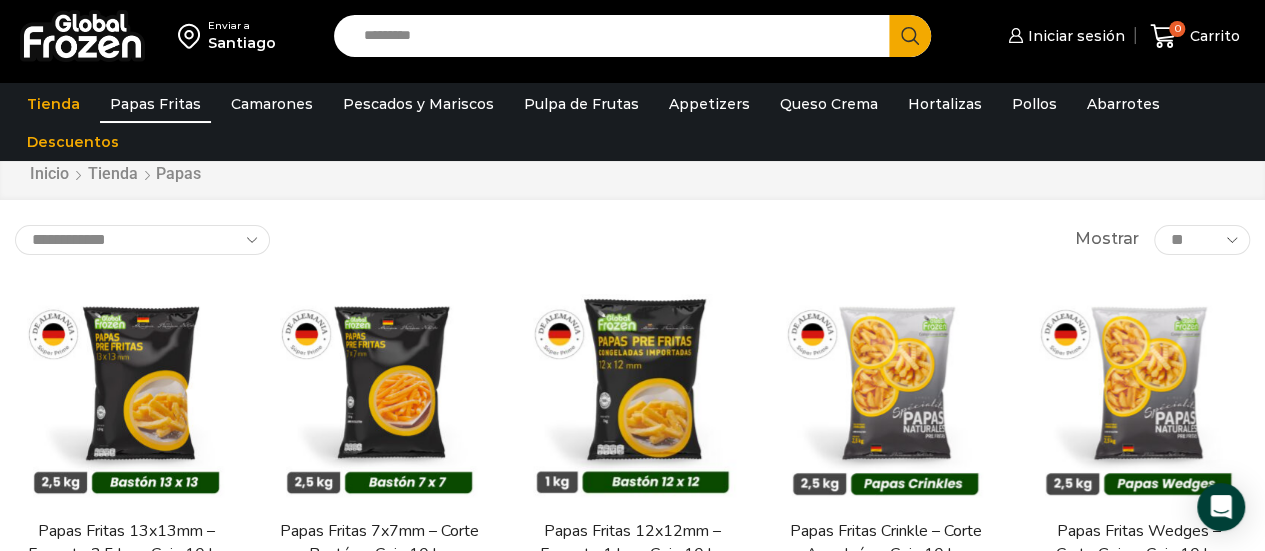 scroll, scrollTop: 0, scrollLeft: 0, axis: both 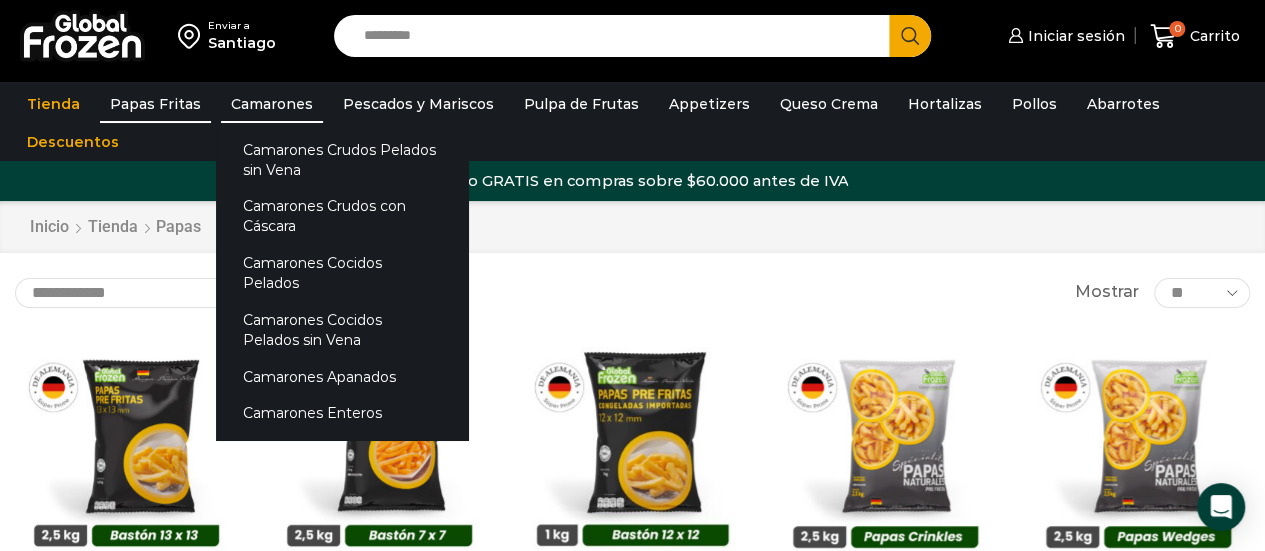 click on "Camarones" at bounding box center (272, 104) 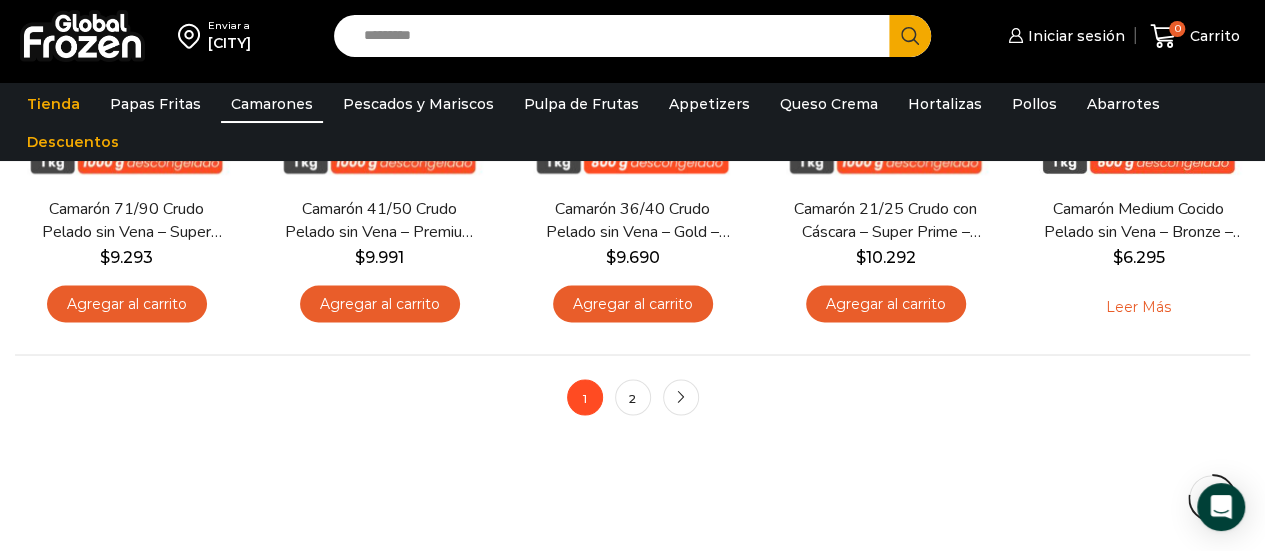 scroll, scrollTop: 1600, scrollLeft: 0, axis: vertical 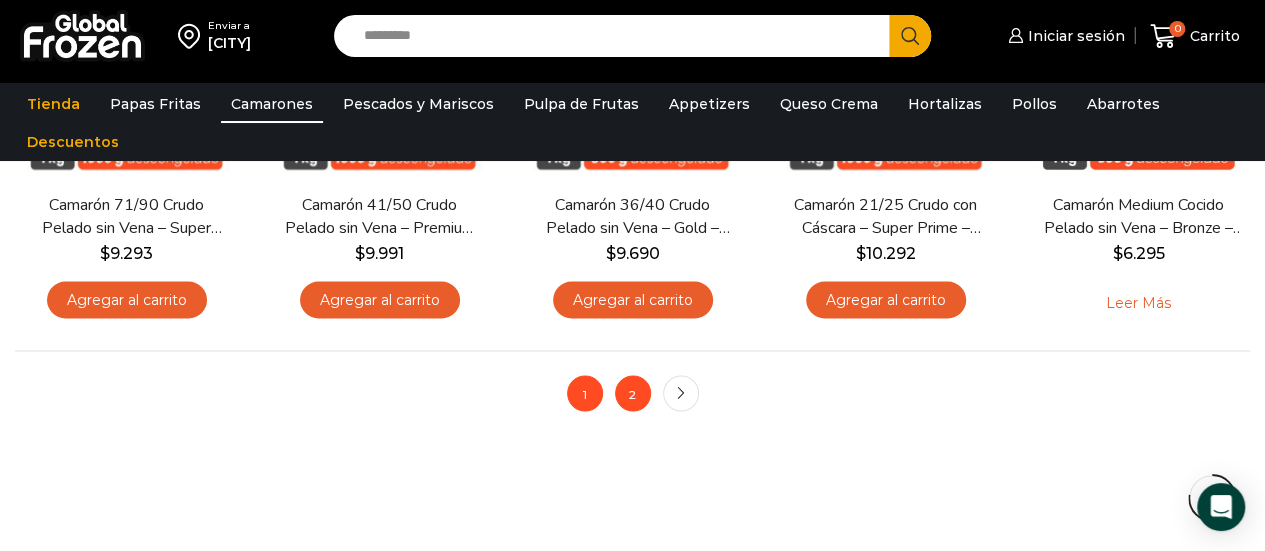 click on "2" at bounding box center (633, 393) 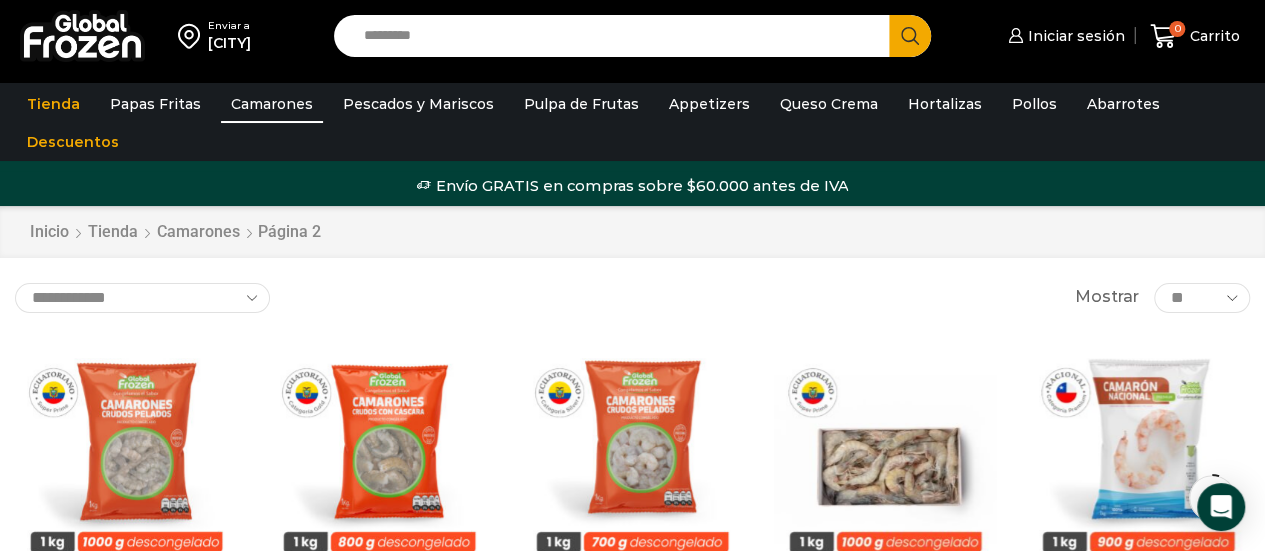 scroll, scrollTop: 0, scrollLeft: 0, axis: both 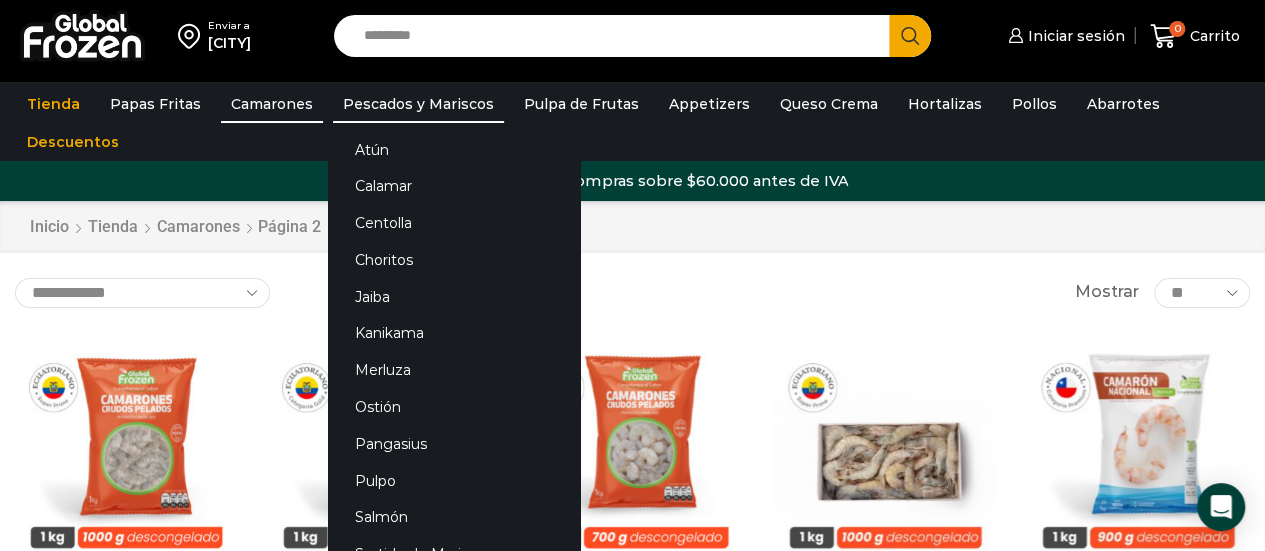 click on "Pescados y Mariscos" at bounding box center (418, 104) 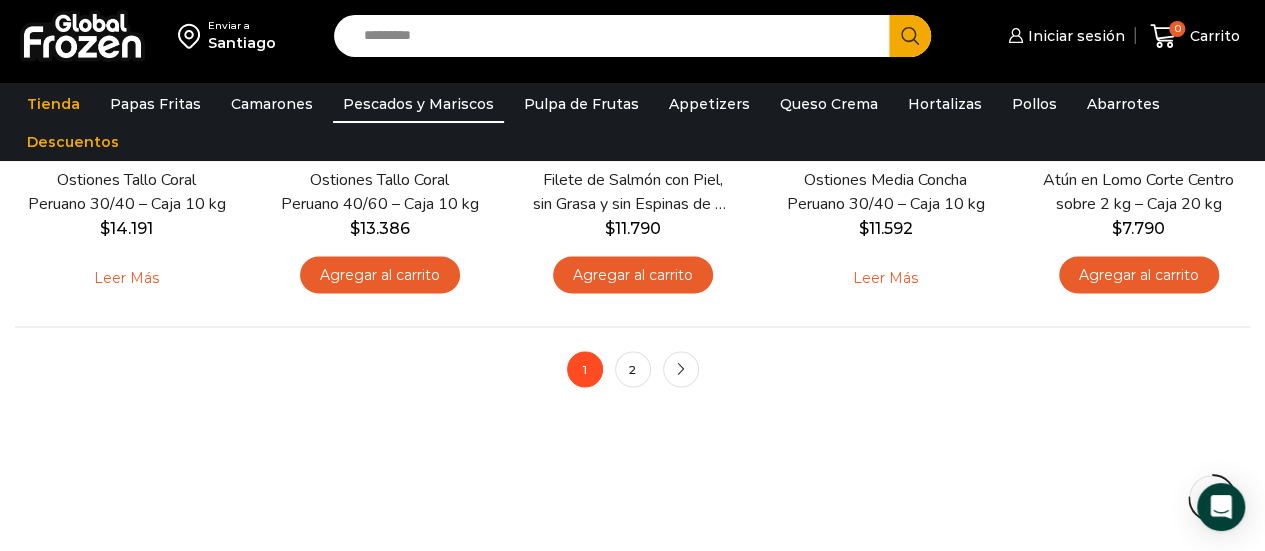 scroll, scrollTop: 1640, scrollLeft: 0, axis: vertical 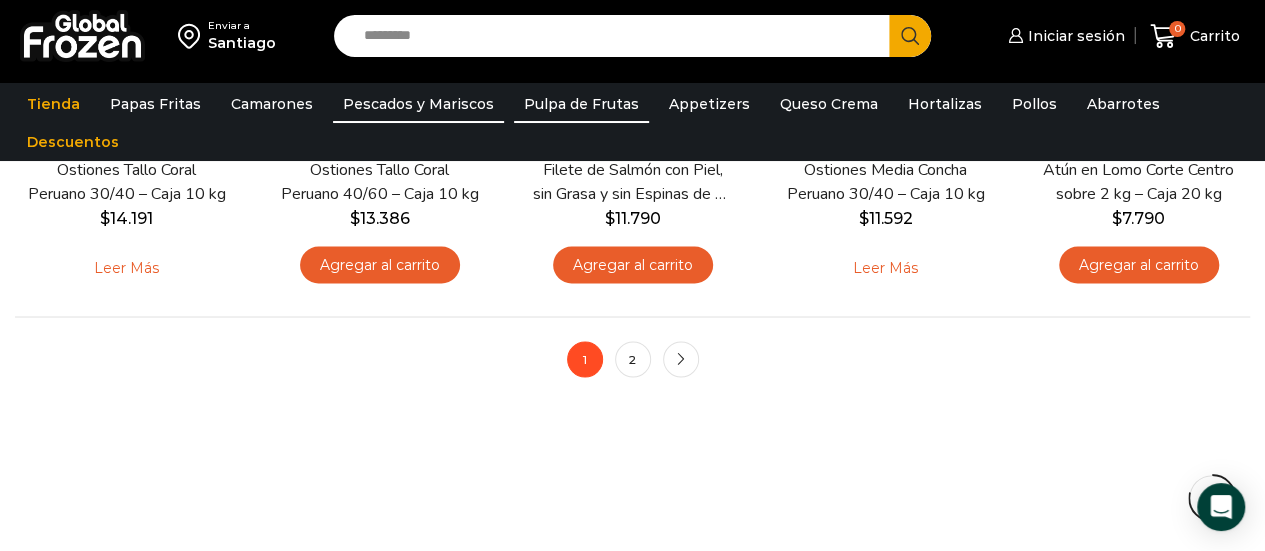 click on "Pulpa de Frutas" at bounding box center [581, 104] 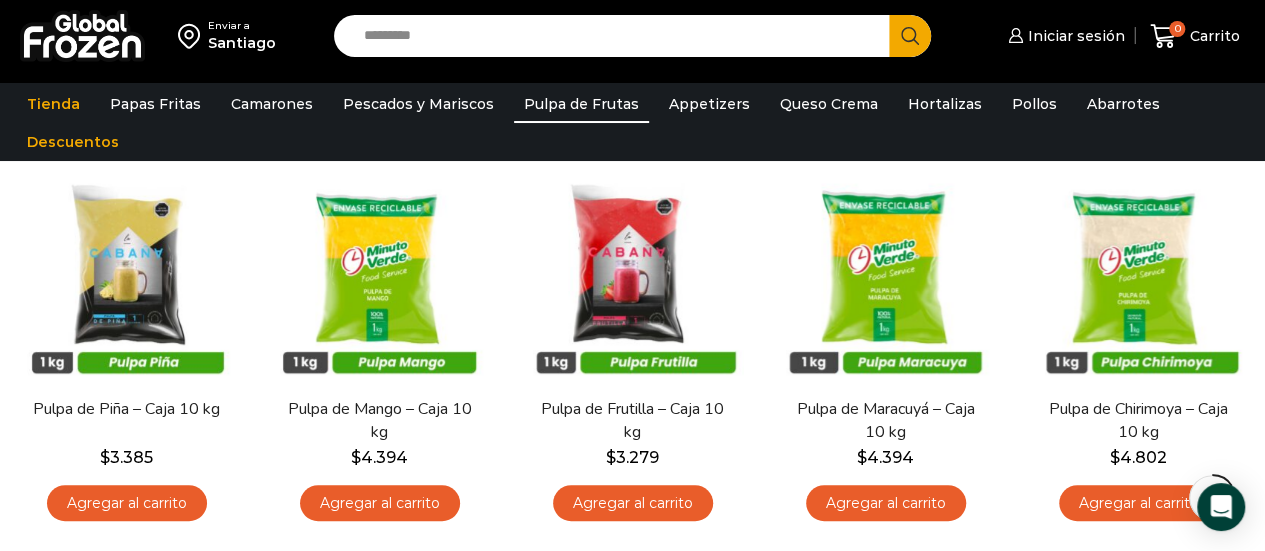 scroll, scrollTop: 160, scrollLeft: 0, axis: vertical 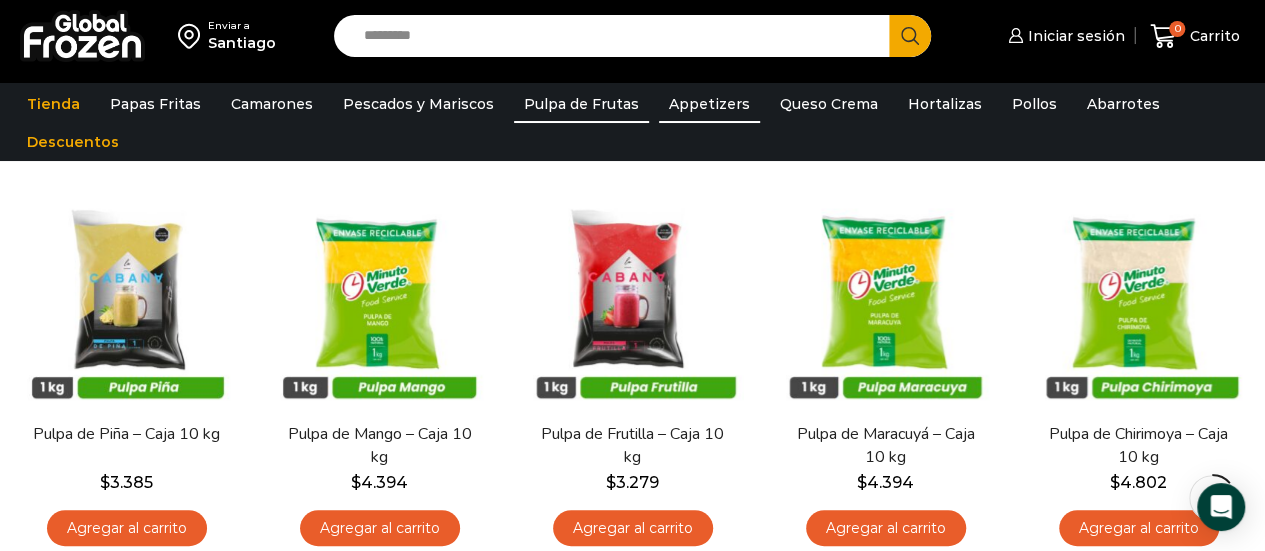 click on "[PRODUCT_CATEGORY]" at bounding box center [709, 104] 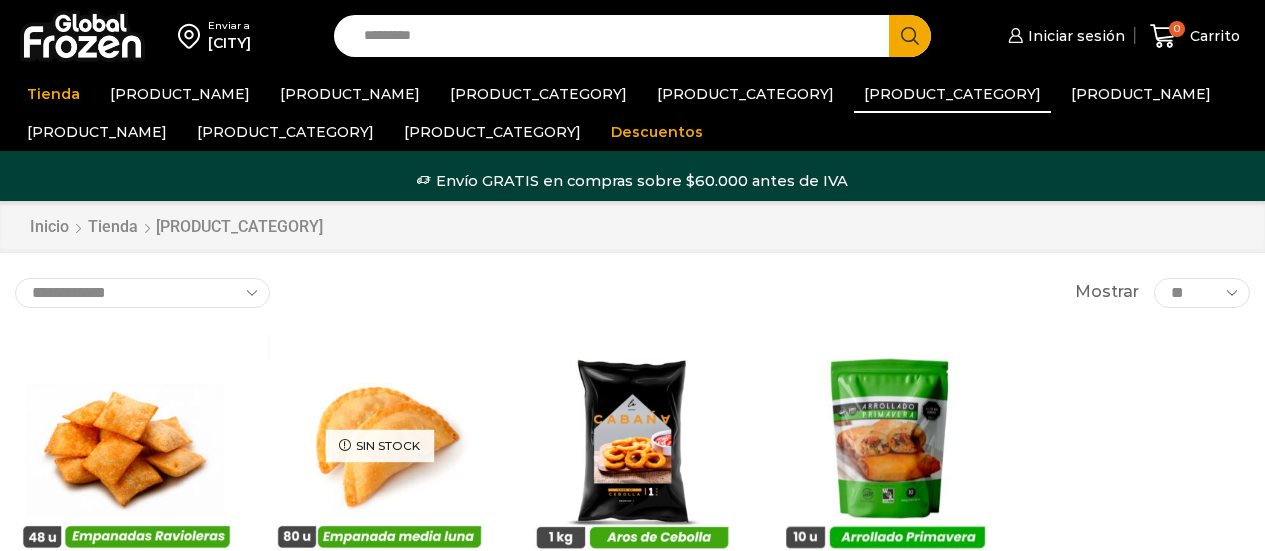 scroll, scrollTop: 0, scrollLeft: 0, axis: both 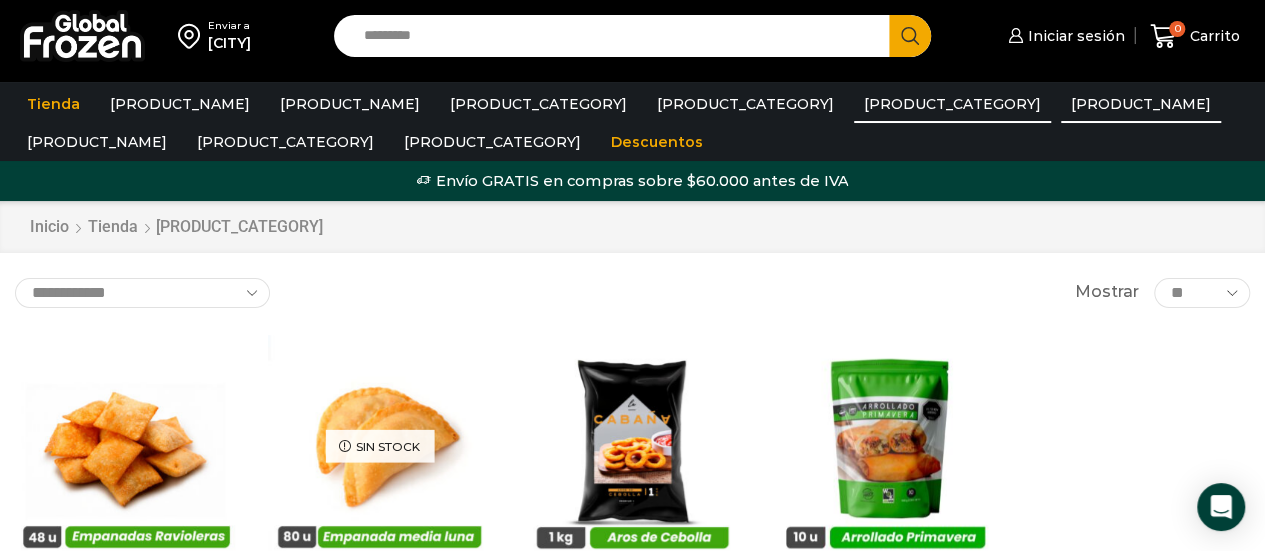 click on "Queso Crema" at bounding box center [1141, 104] 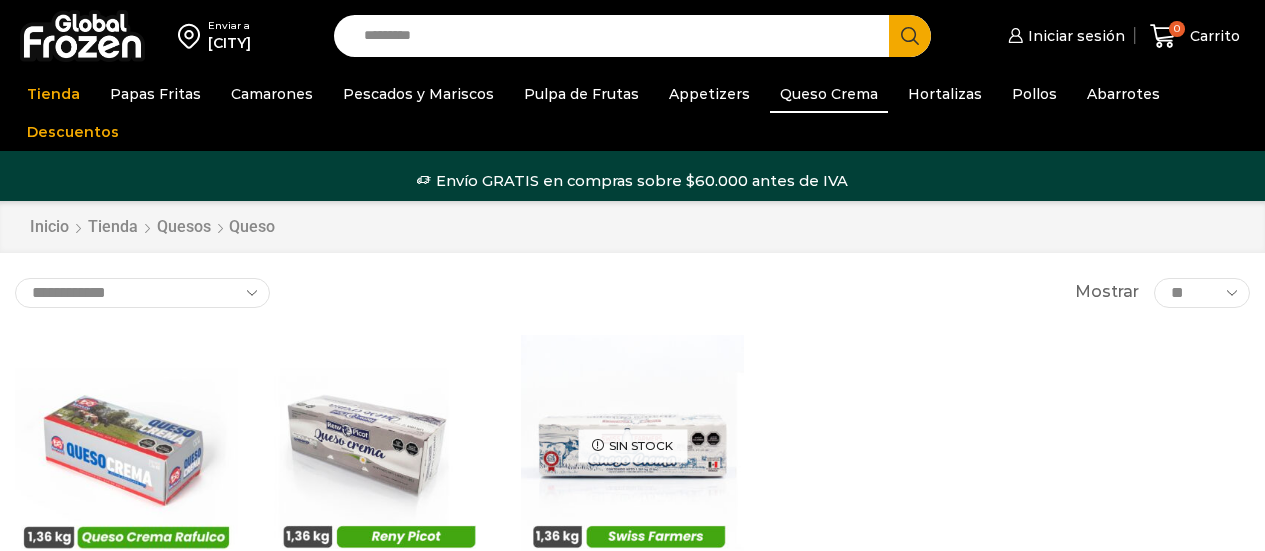 scroll, scrollTop: 0, scrollLeft: 0, axis: both 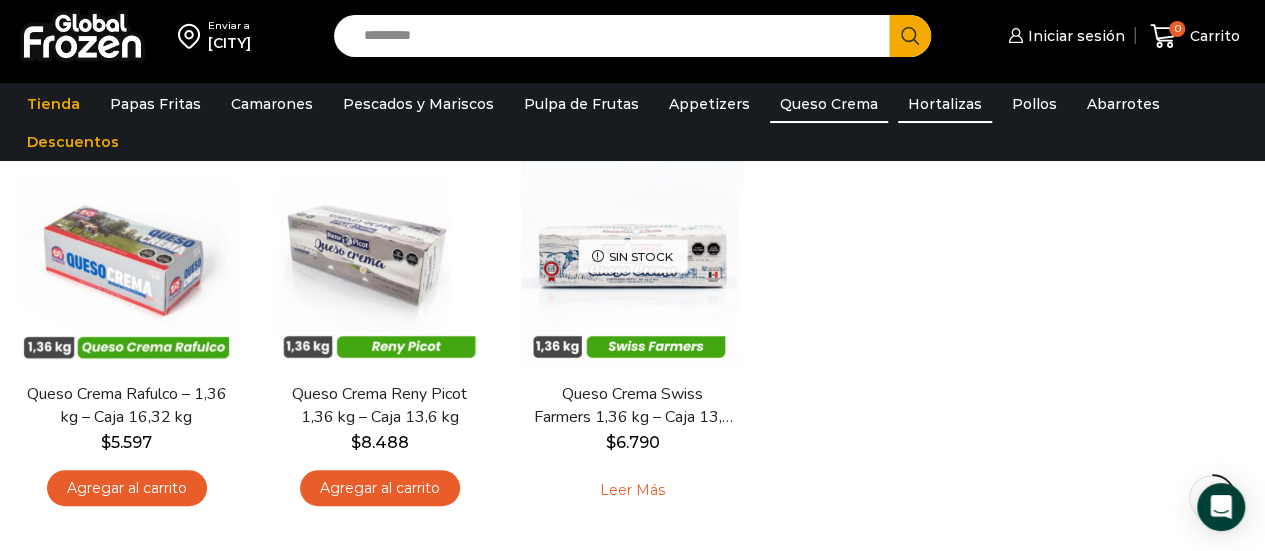 click on "Hortalizas" at bounding box center [945, 104] 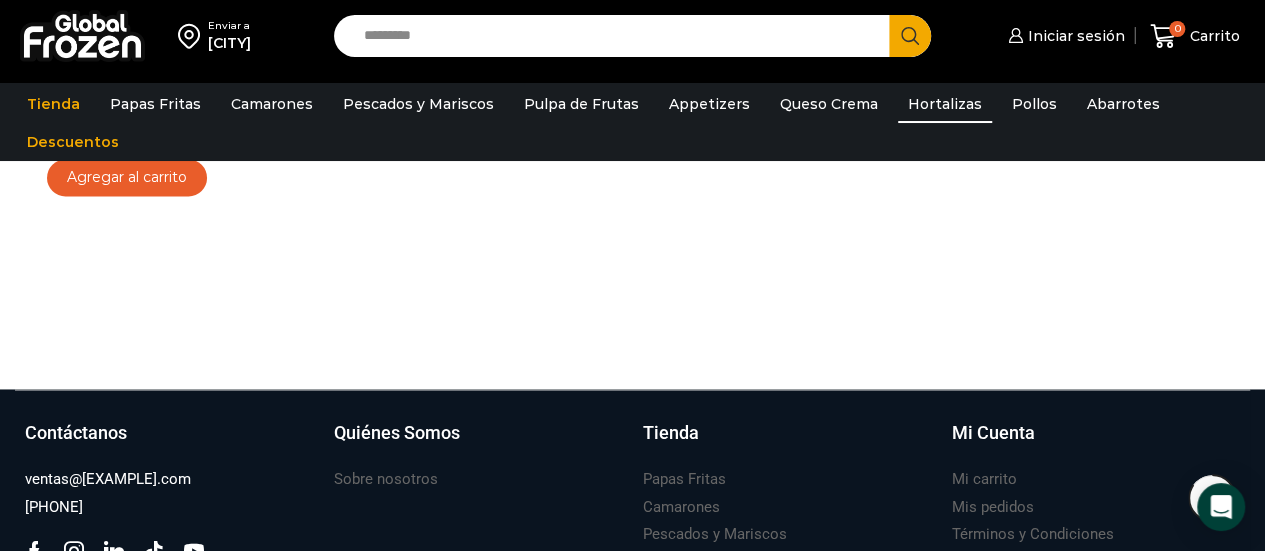 scroll, scrollTop: 1320, scrollLeft: 0, axis: vertical 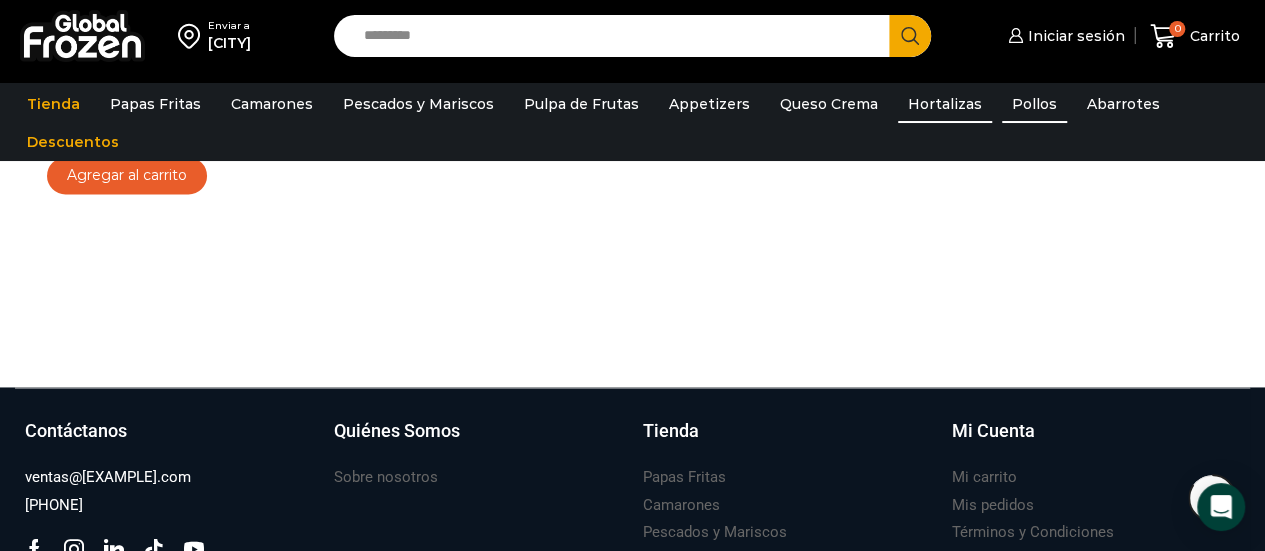 click on "Pollos" at bounding box center [1034, 104] 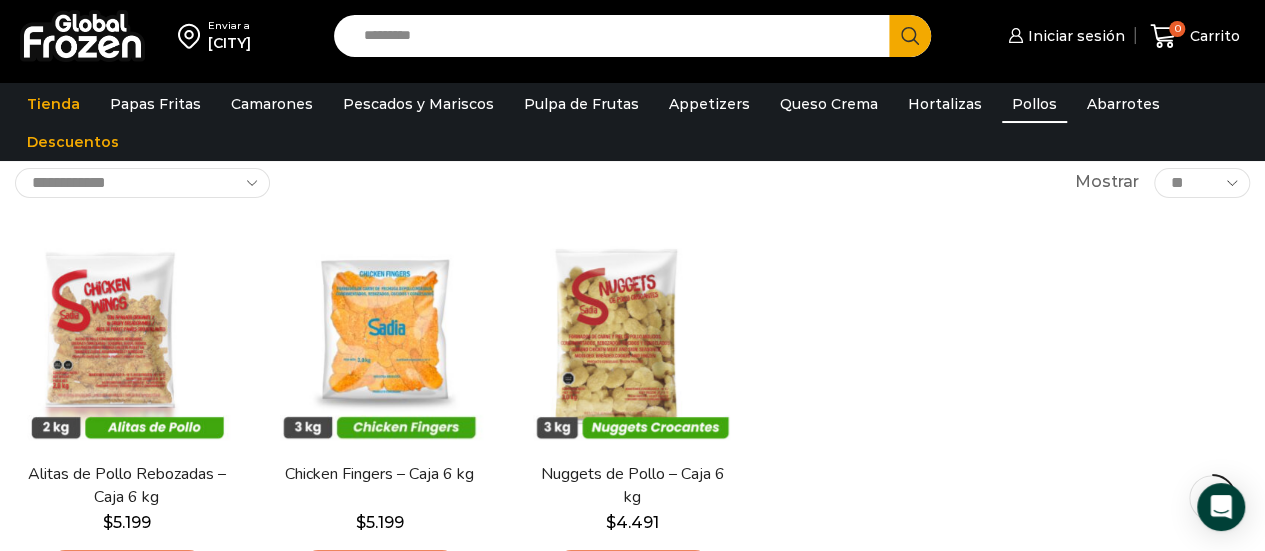 scroll, scrollTop: 160, scrollLeft: 0, axis: vertical 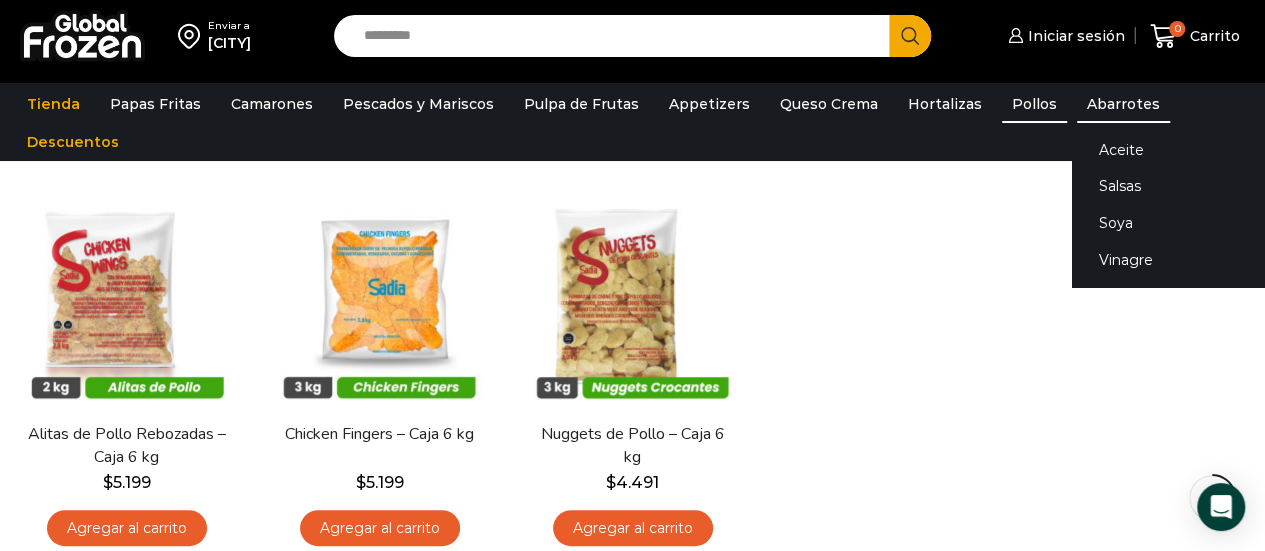 click on "Abarrotes" at bounding box center [1123, 104] 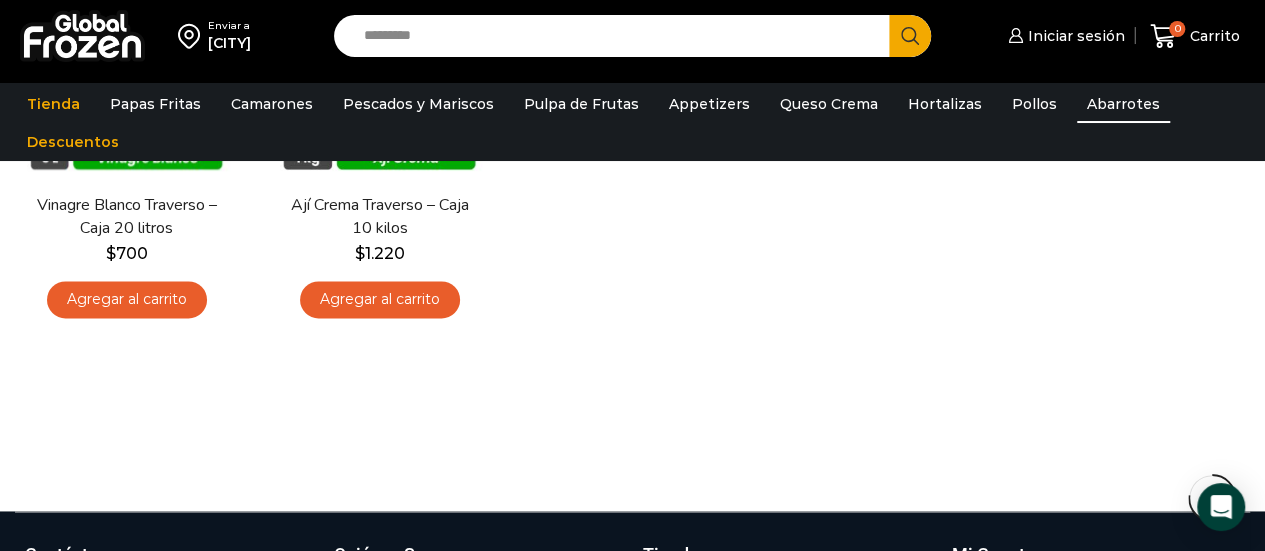 scroll, scrollTop: 1200, scrollLeft: 0, axis: vertical 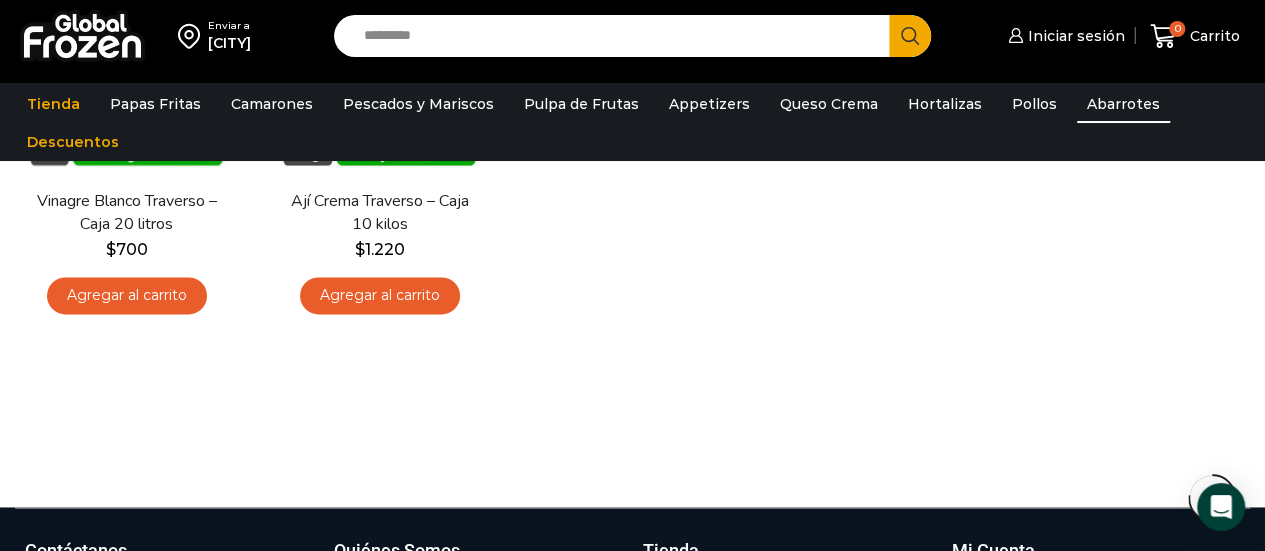click on "En stock
Vista Rápida
Aceite Fritura Maxifrits – Caja 20 litros
$ 2.202
Agregar al carrito
En stock
Vista Rápida
Aceite Fritura Global Frozen – Caja 20 litros
$ 2.008
$" at bounding box center (632, -265) 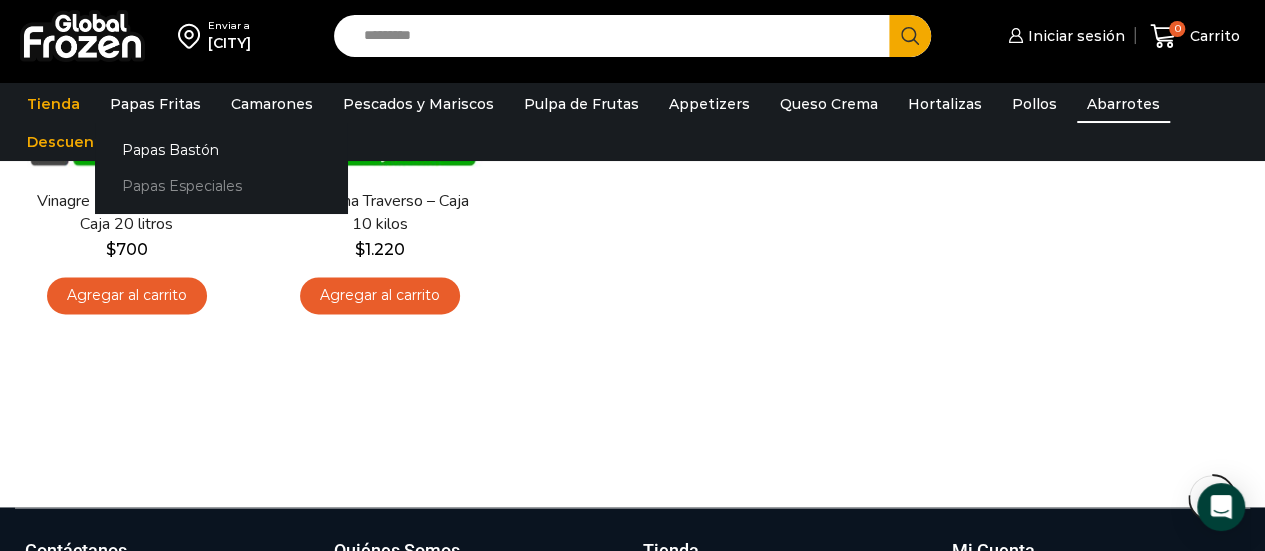 click on "Papas Especiales" at bounding box center (221, 186) 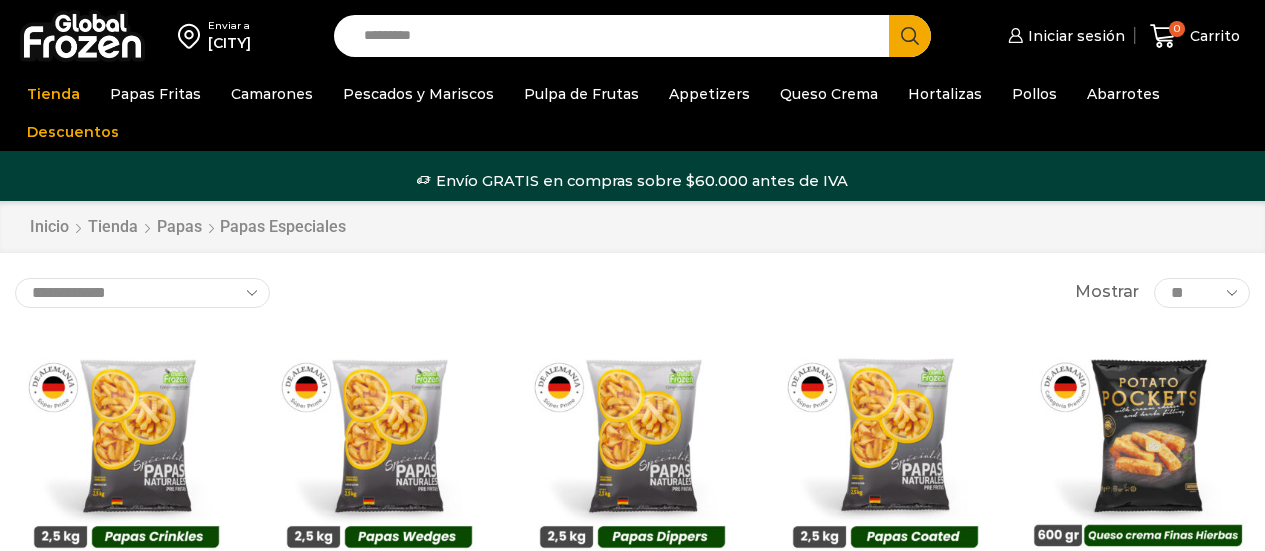 scroll, scrollTop: 0, scrollLeft: 0, axis: both 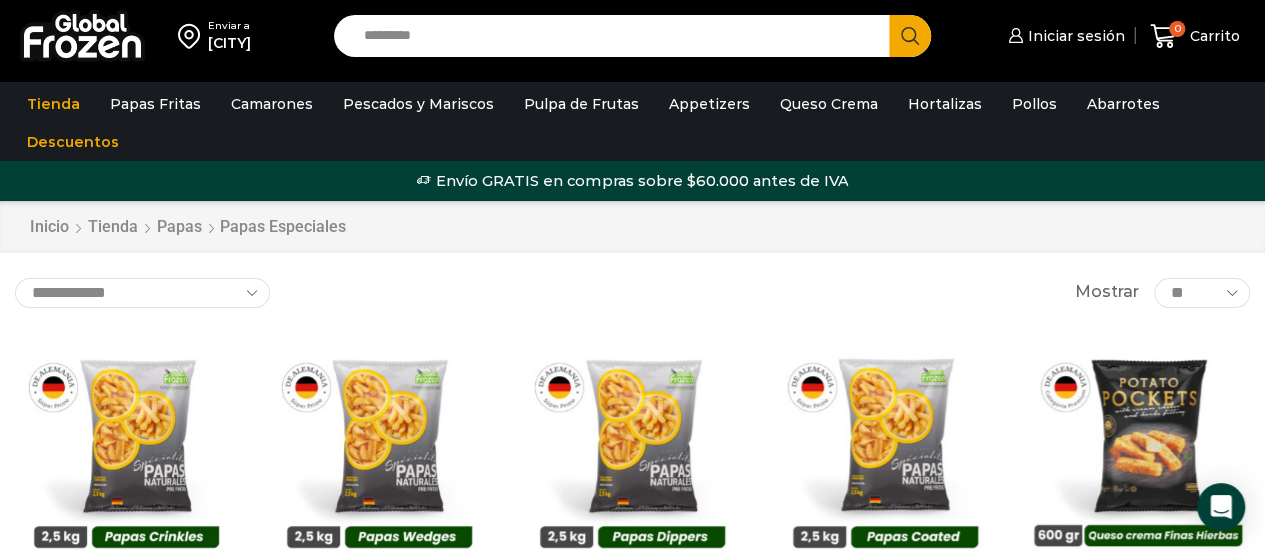 click on "Inicio
Tienda
Papas
Papas Especiales" at bounding box center [632, 227] 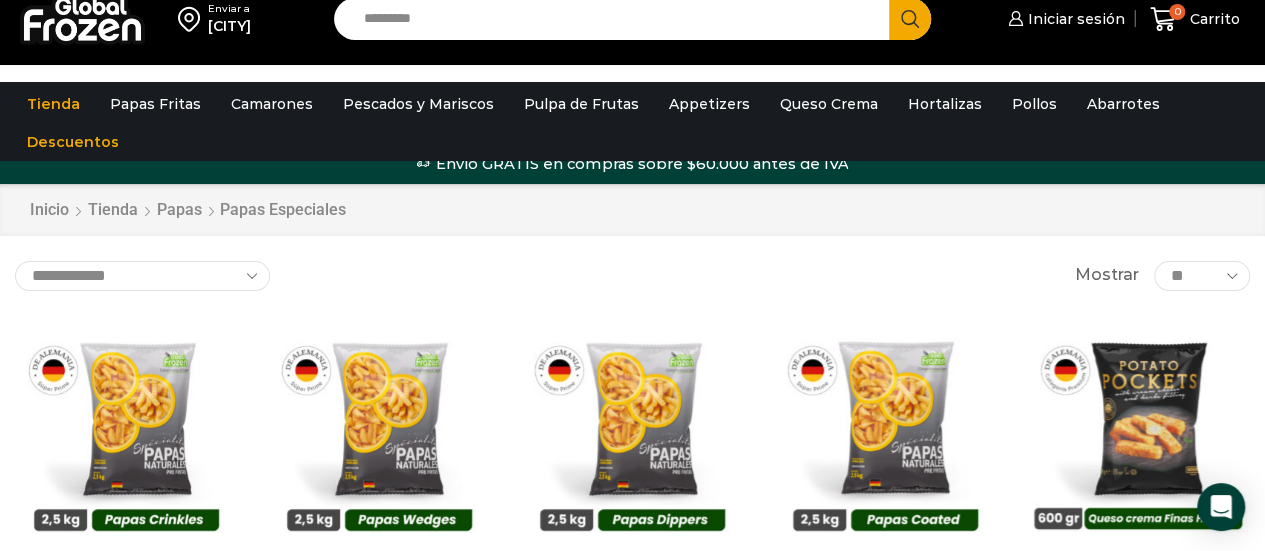 scroll, scrollTop: 0, scrollLeft: 0, axis: both 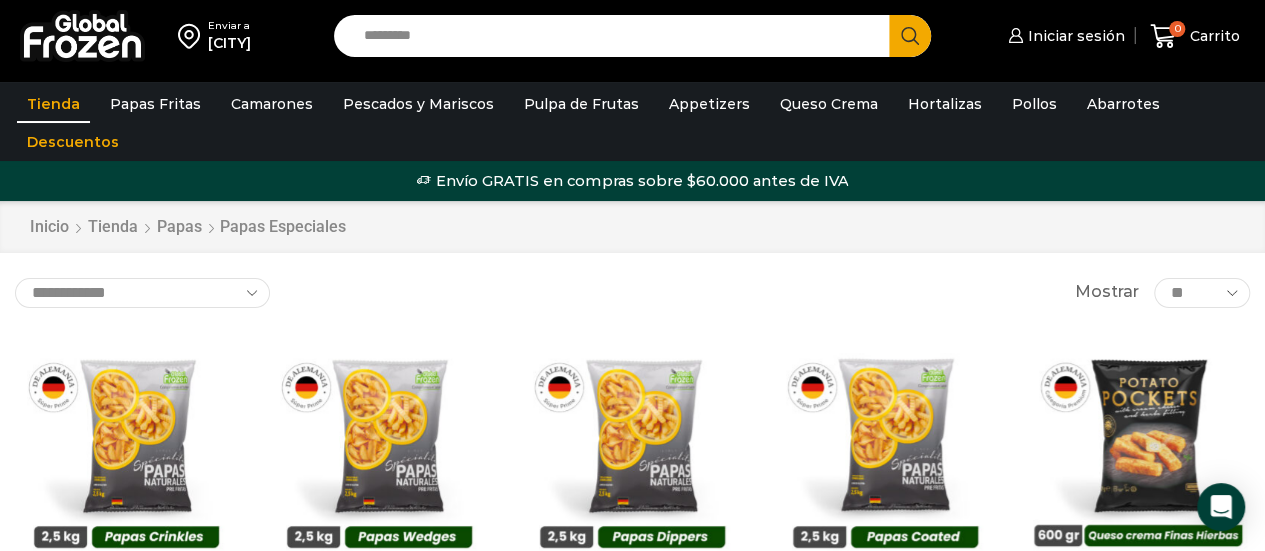 click on "Tienda" at bounding box center (53, 104) 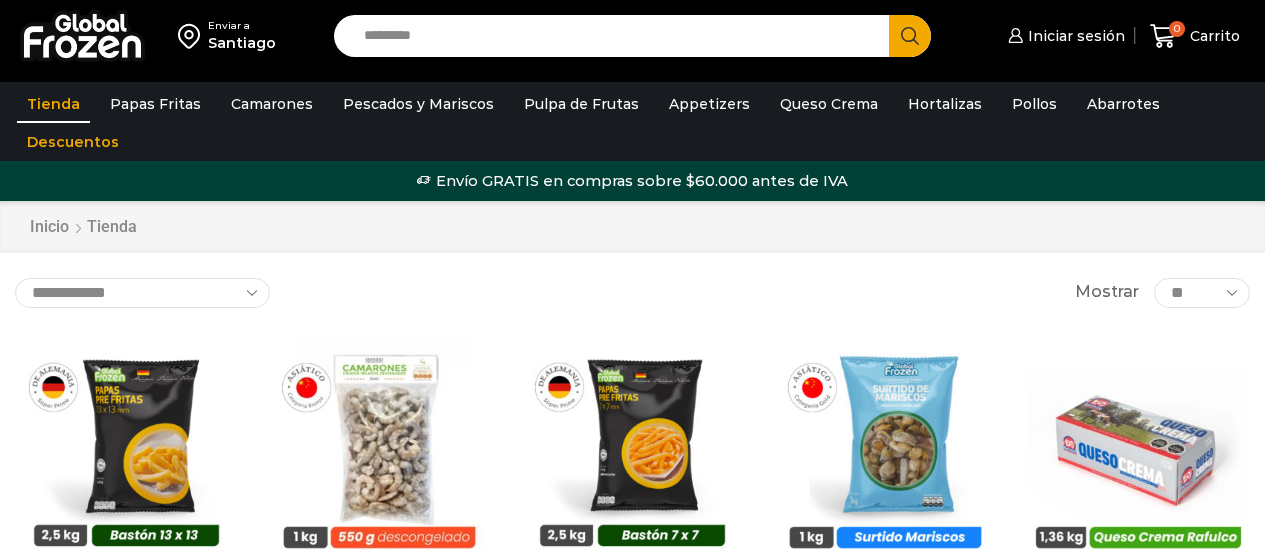 scroll, scrollTop: 0, scrollLeft: 0, axis: both 